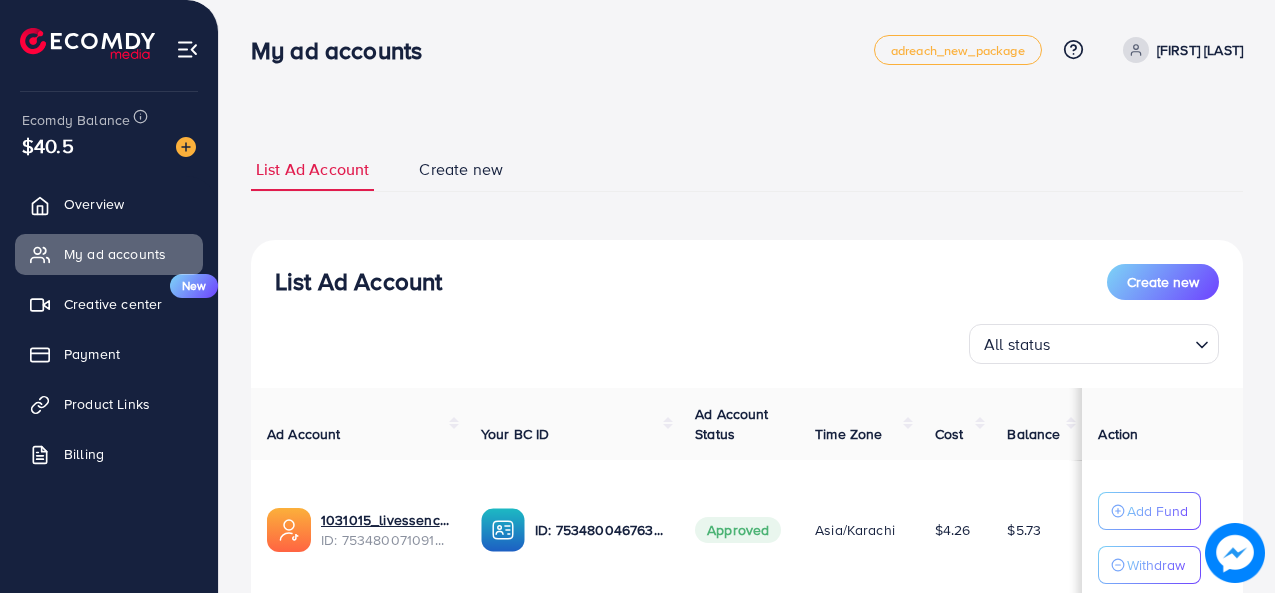 scroll, scrollTop: 0, scrollLeft: 0, axis: both 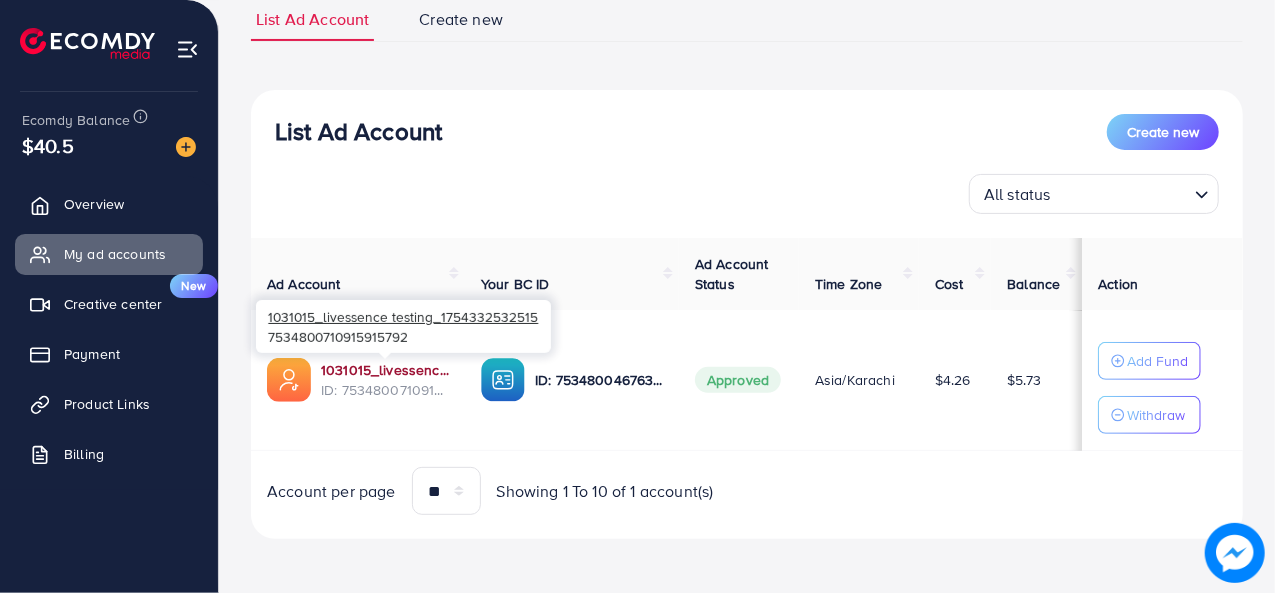 click on "1031015_livessence testing_1754332532515" at bounding box center (385, 370) 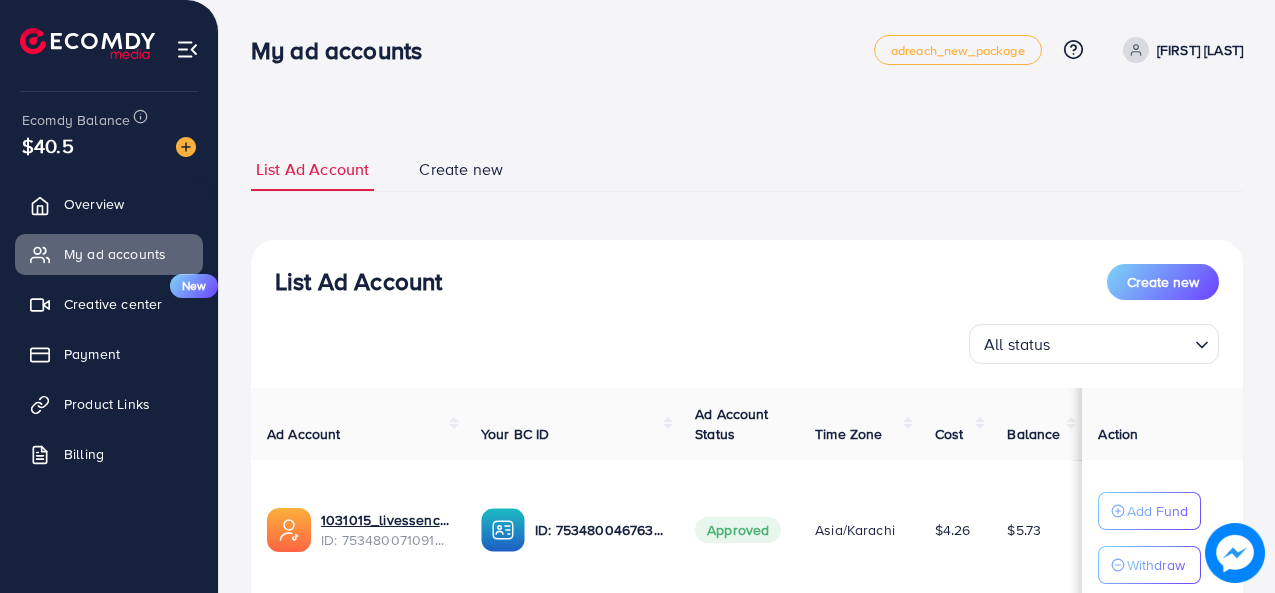 scroll, scrollTop: 0, scrollLeft: 0, axis: both 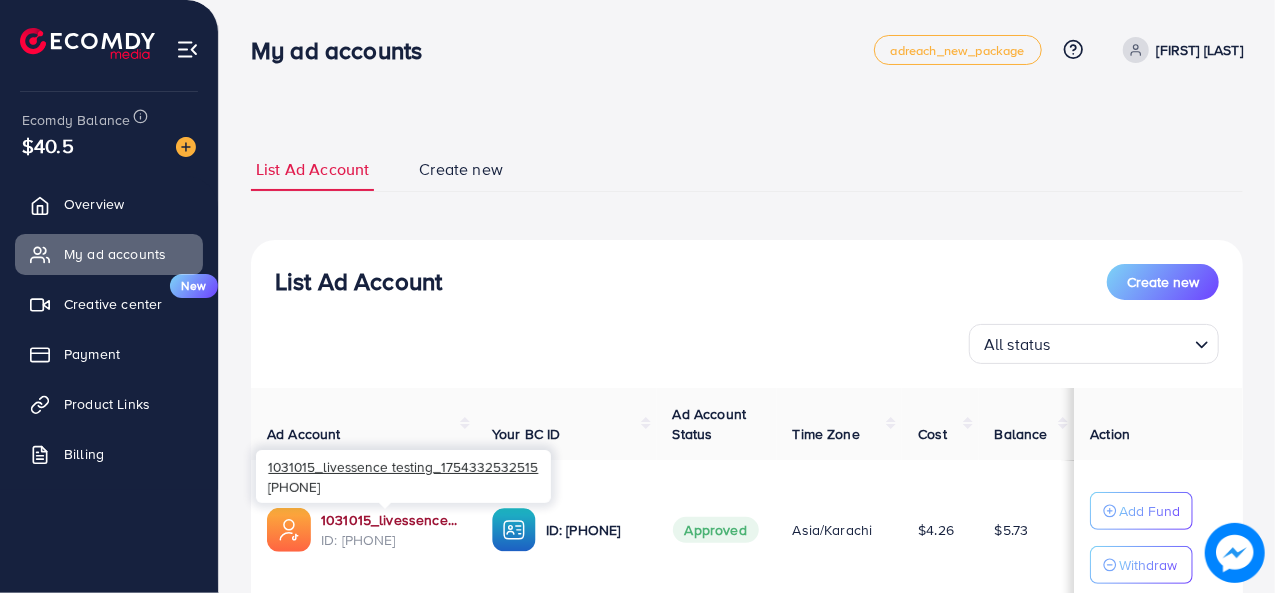 click on "1031015_livessence testing_1754332532515" at bounding box center (390, 520) 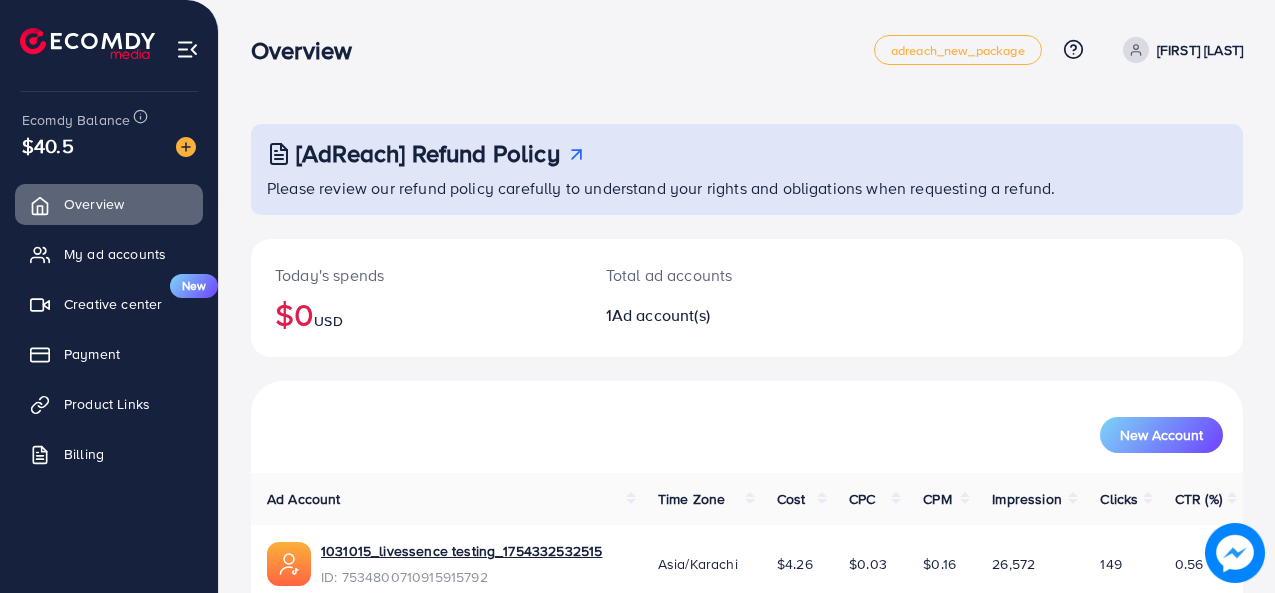 scroll, scrollTop: 0, scrollLeft: 0, axis: both 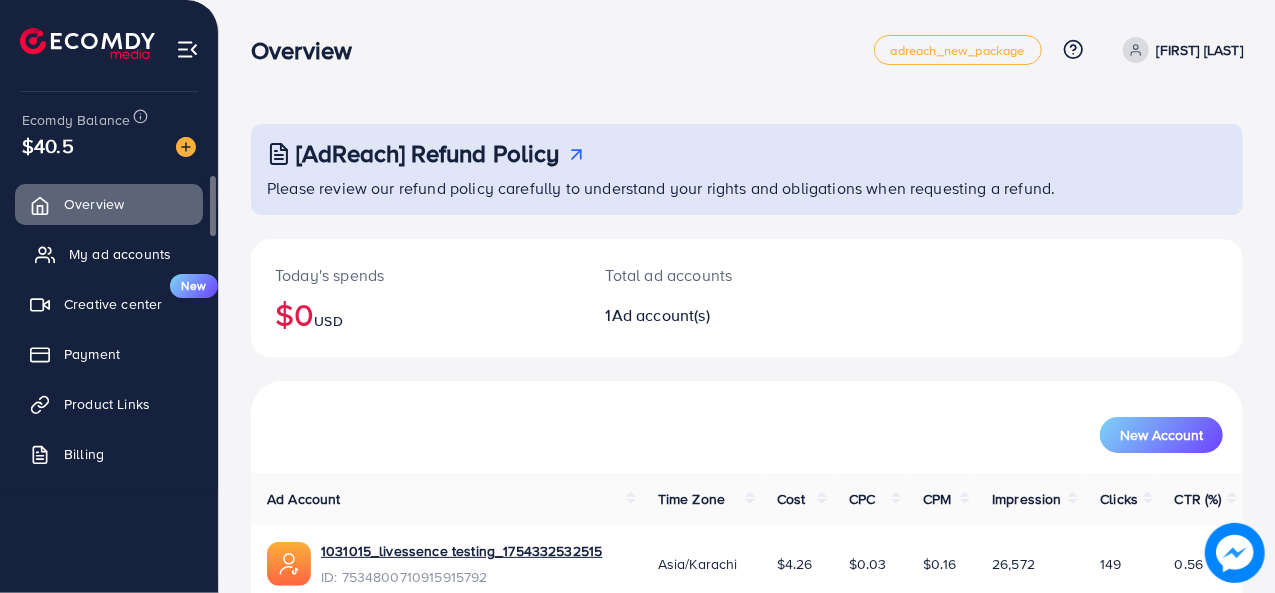 click on "My ad accounts" at bounding box center (120, 254) 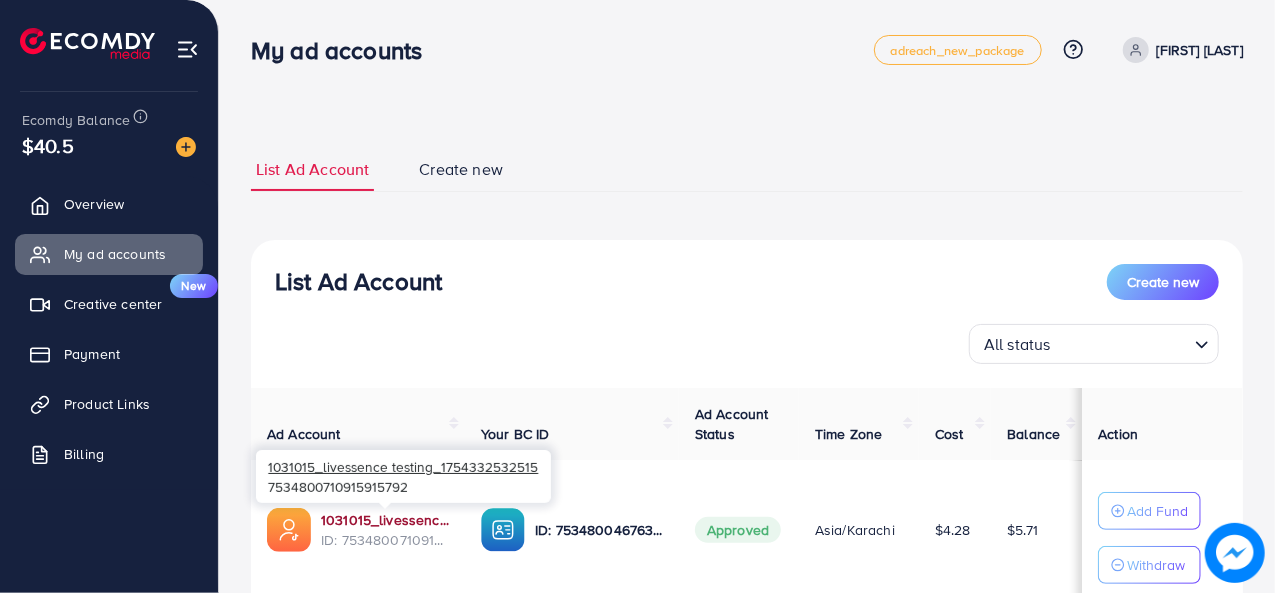 click on "1031015_livessence testing_1754332532515" at bounding box center (385, 520) 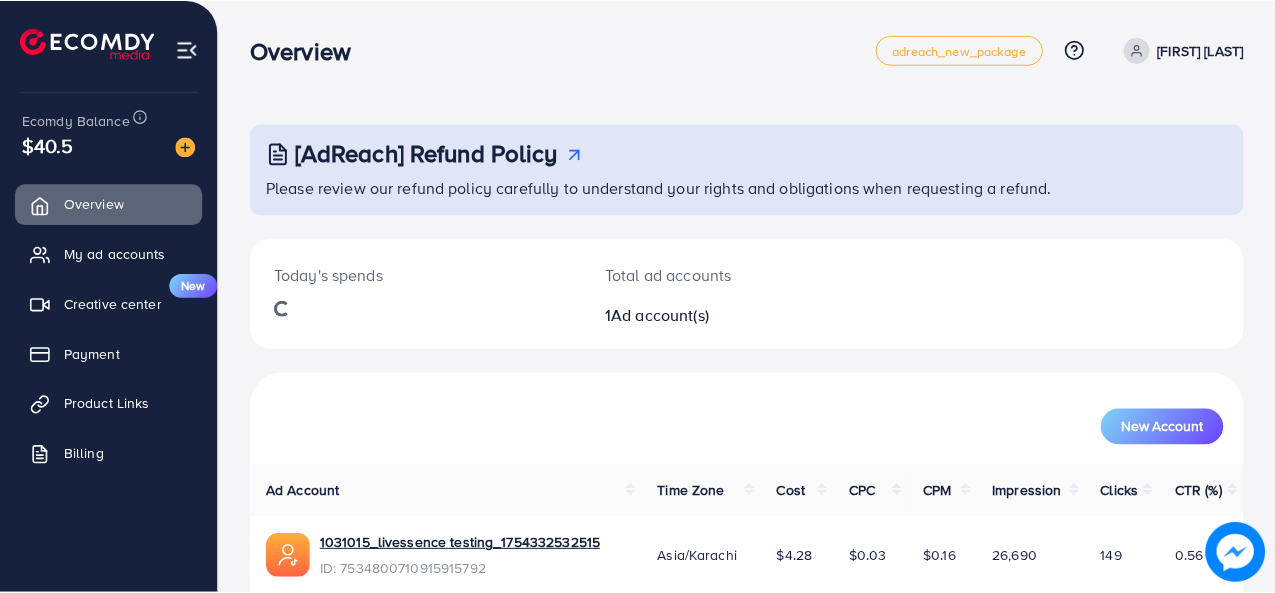 scroll, scrollTop: 0, scrollLeft: 0, axis: both 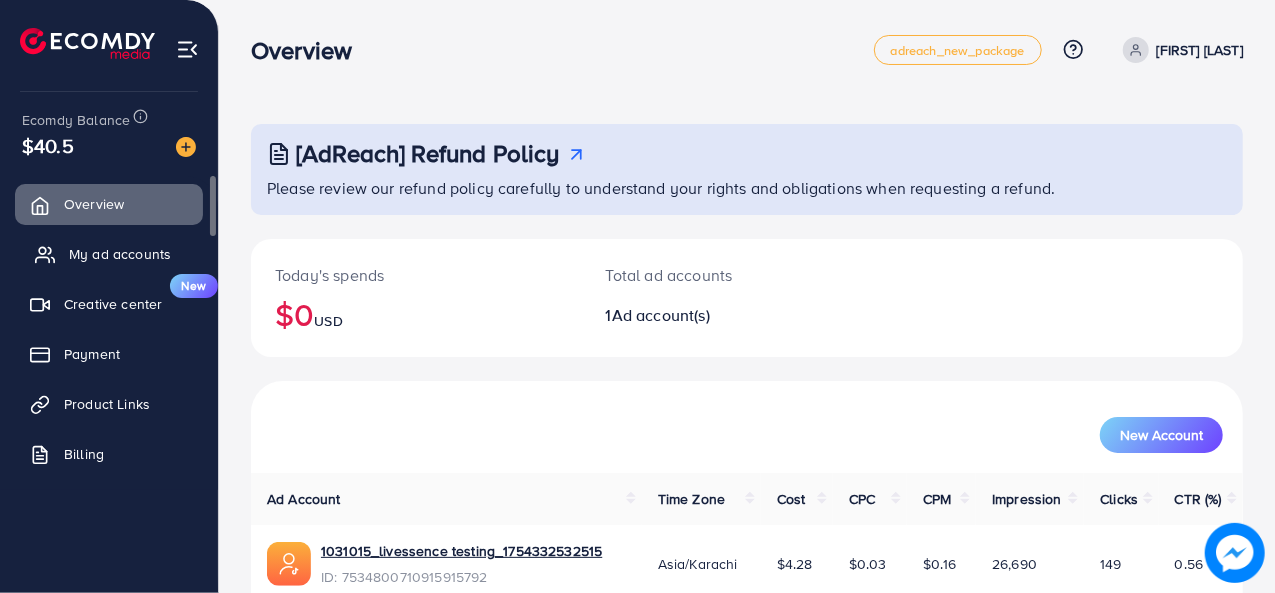 click on "My ad accounts" at bounding box center (120, 254) 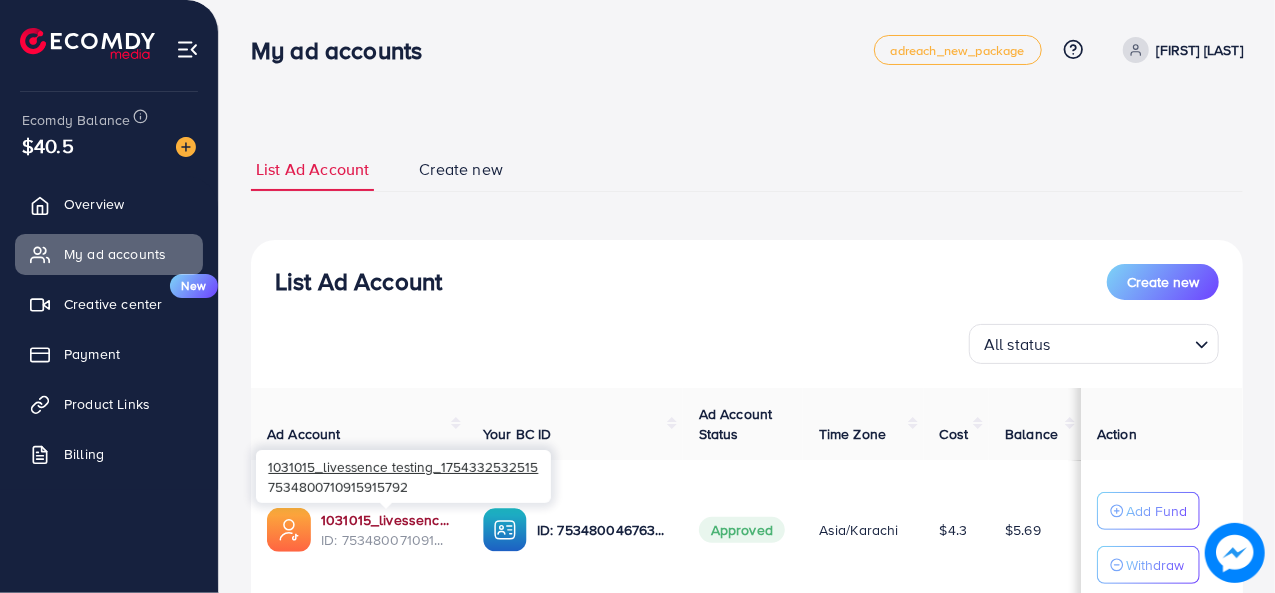 click on "1031015_livessence testing_1754332532515" at bounding box center [386, 520] 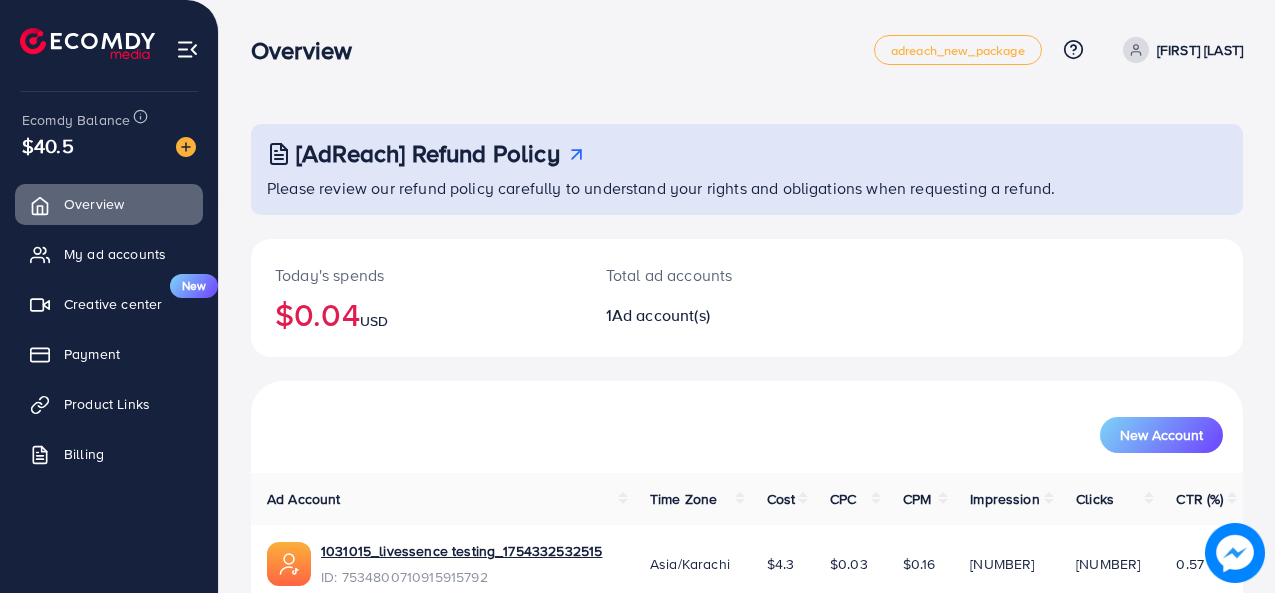 scroll, scrollTop: 0, scrollLeft: 0, axis: both 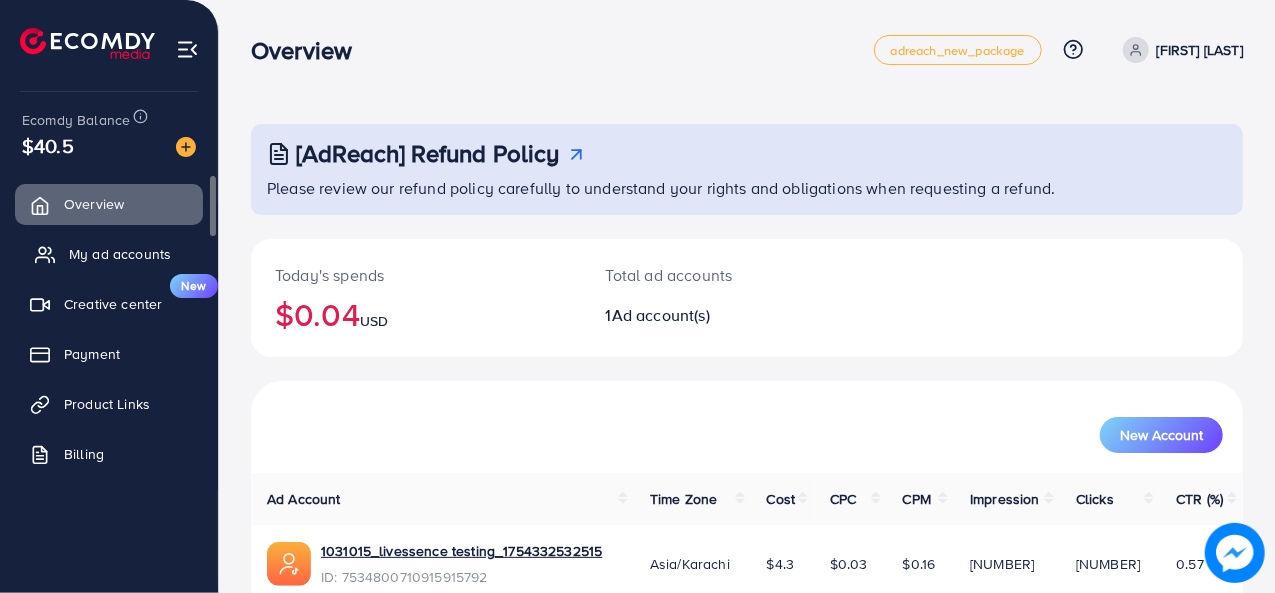 click on "My ad accounts" at bounding box center (120, 254) 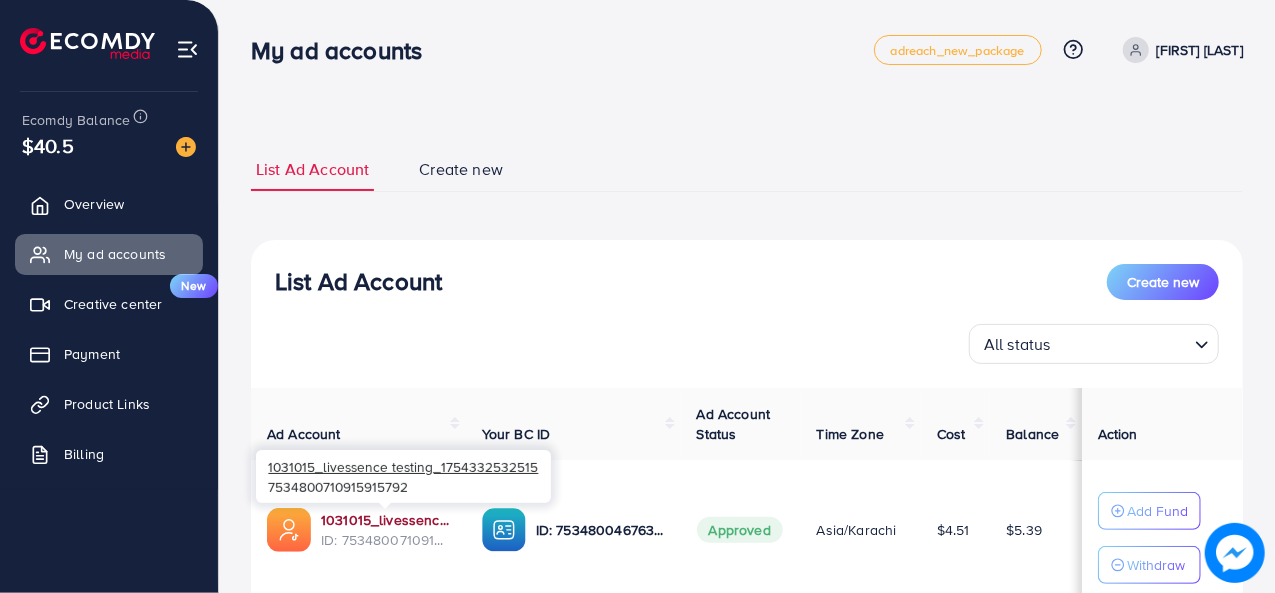 click on "1031015_livessence testing_1754332532515" at bounding box center [385, 520] 